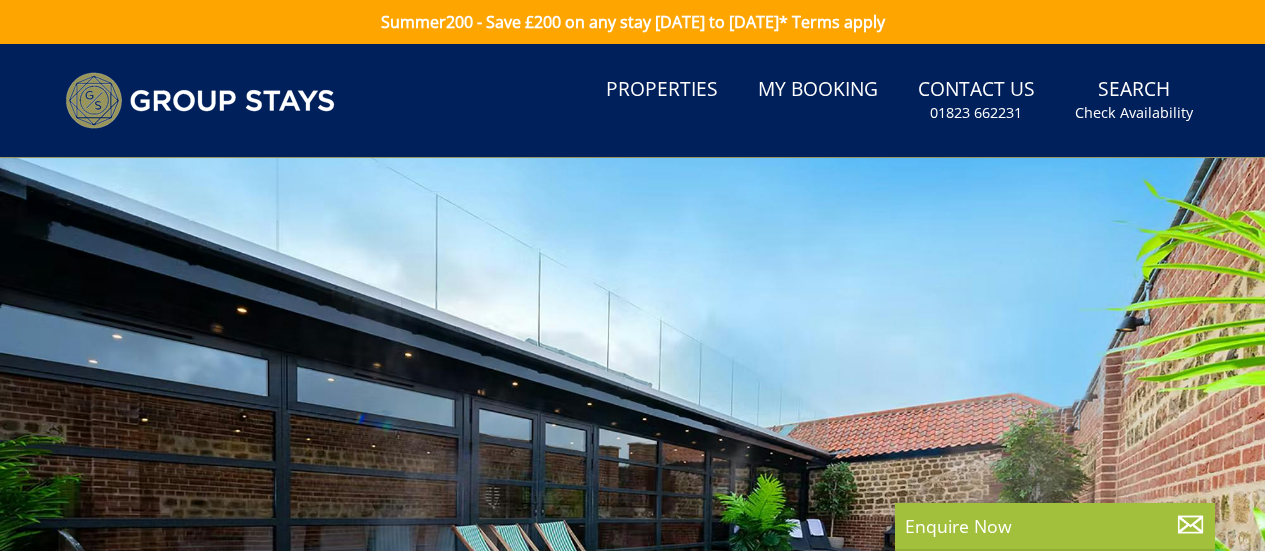 scroll, scrollTop: 0, scrollLeft: 0, axis: both 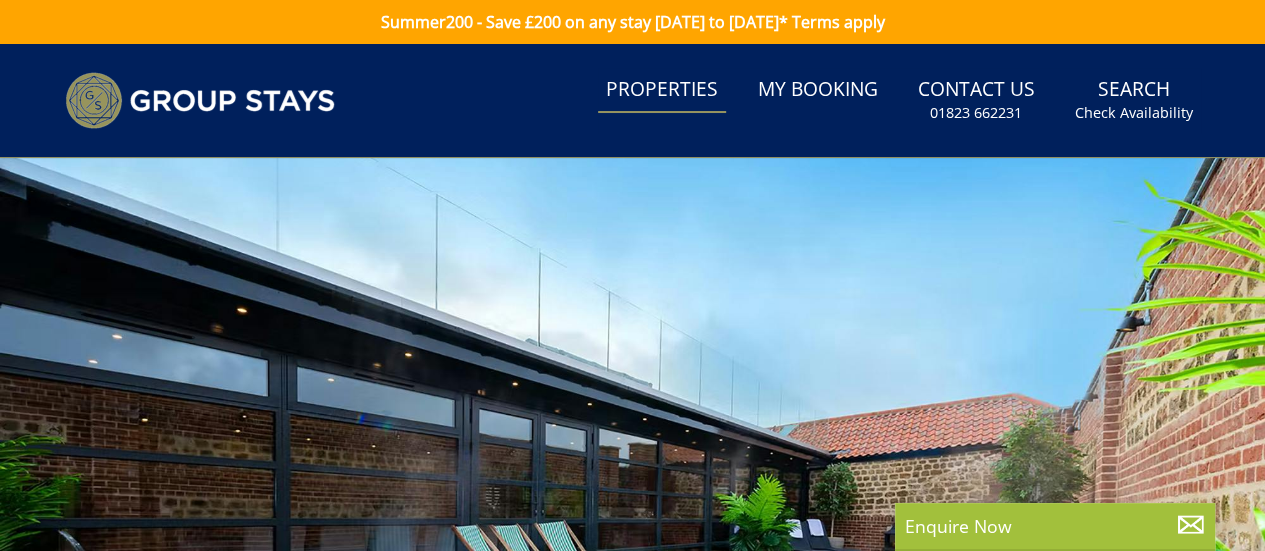 click on "Properties" at bounding box center [662, 90] 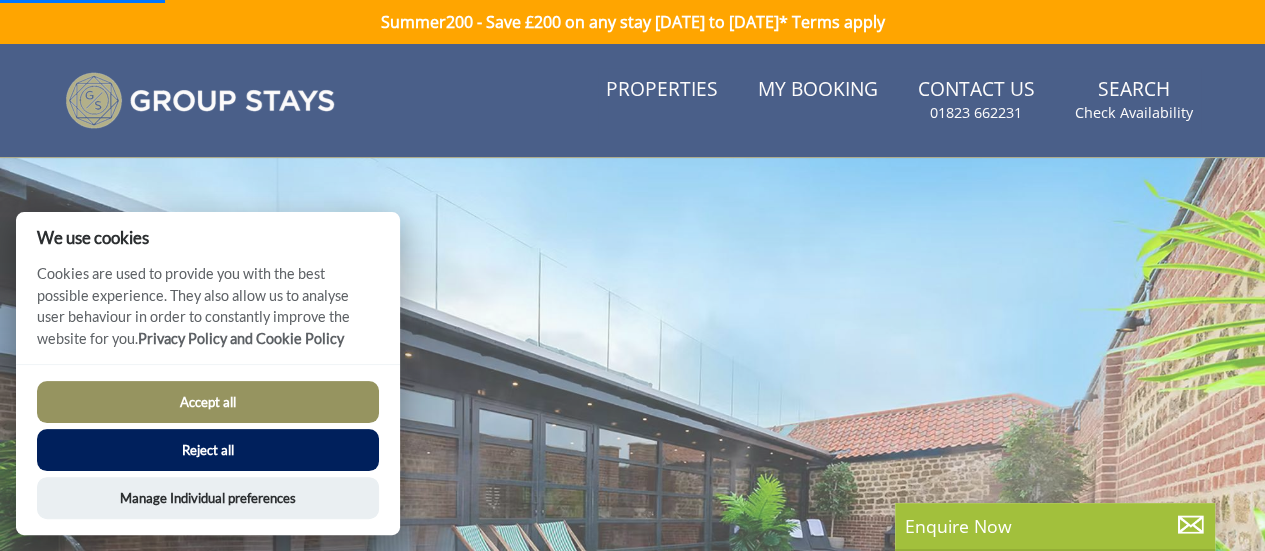 click on "Accept all" at bounding box center (208, 402) 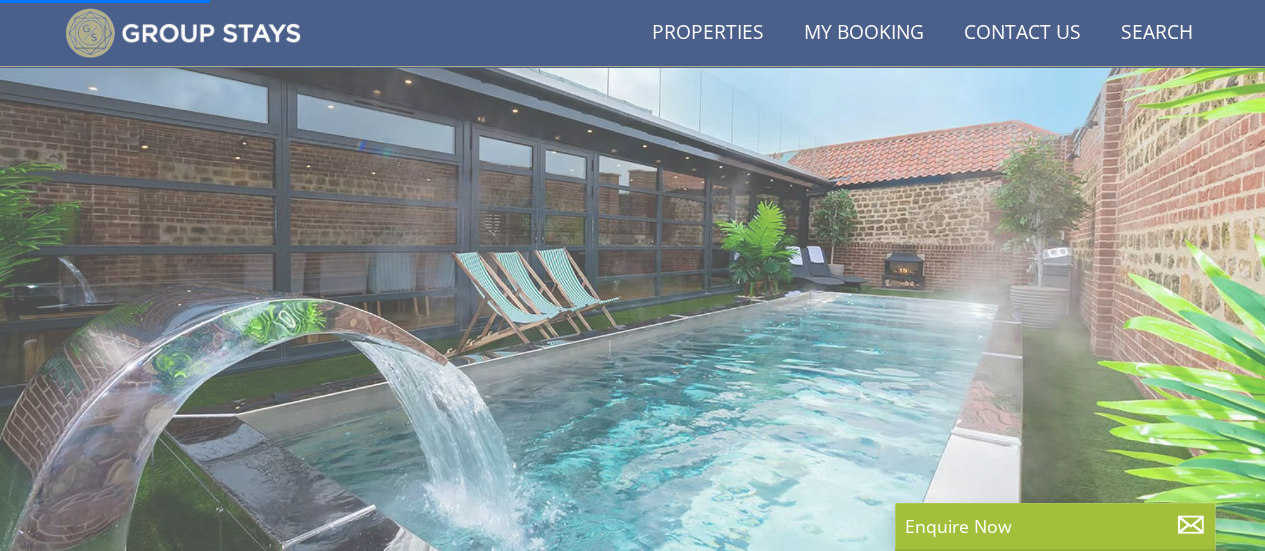 scroll, scrollTop: 352, scrollLeft: 0, axis: vertical 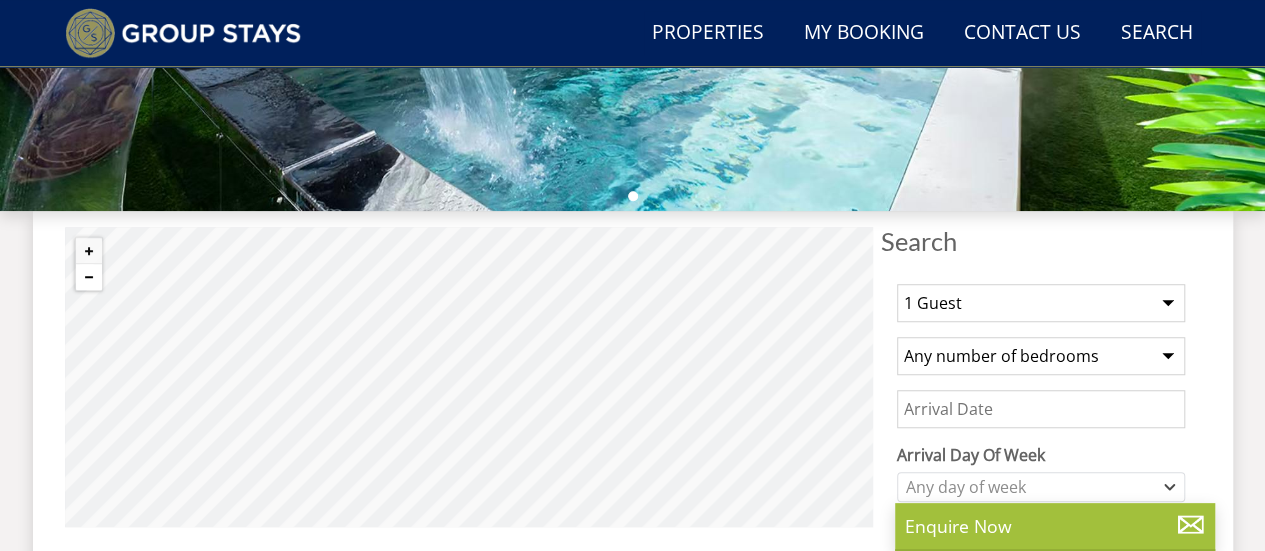 click at bounding box center (89, 277) 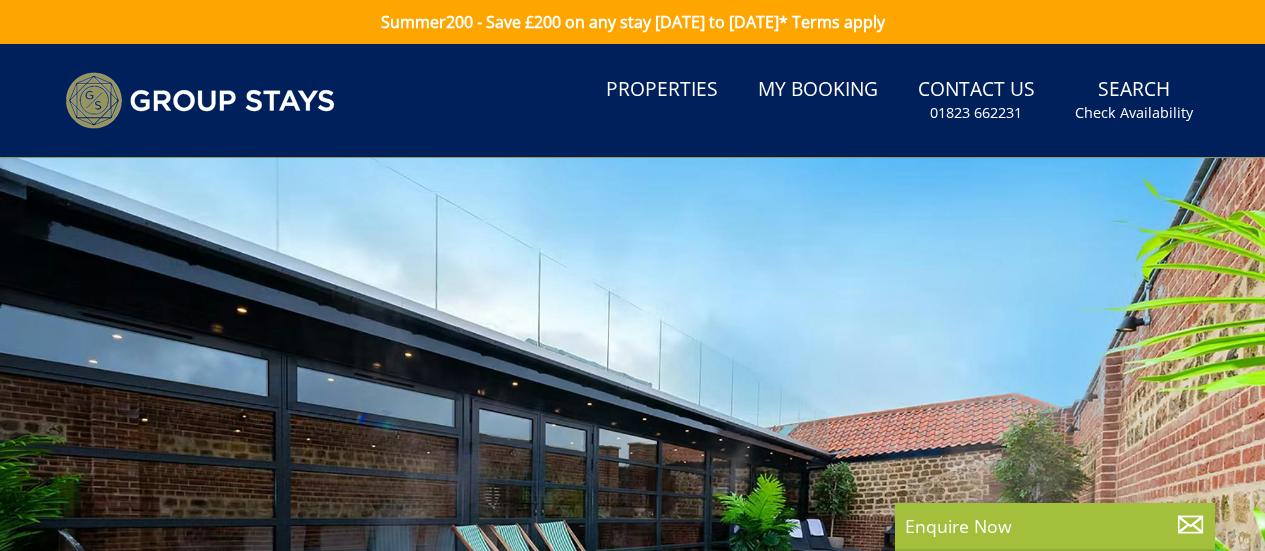 scroll, scrollTop: 0, scrollLeft: 0, axis: both 